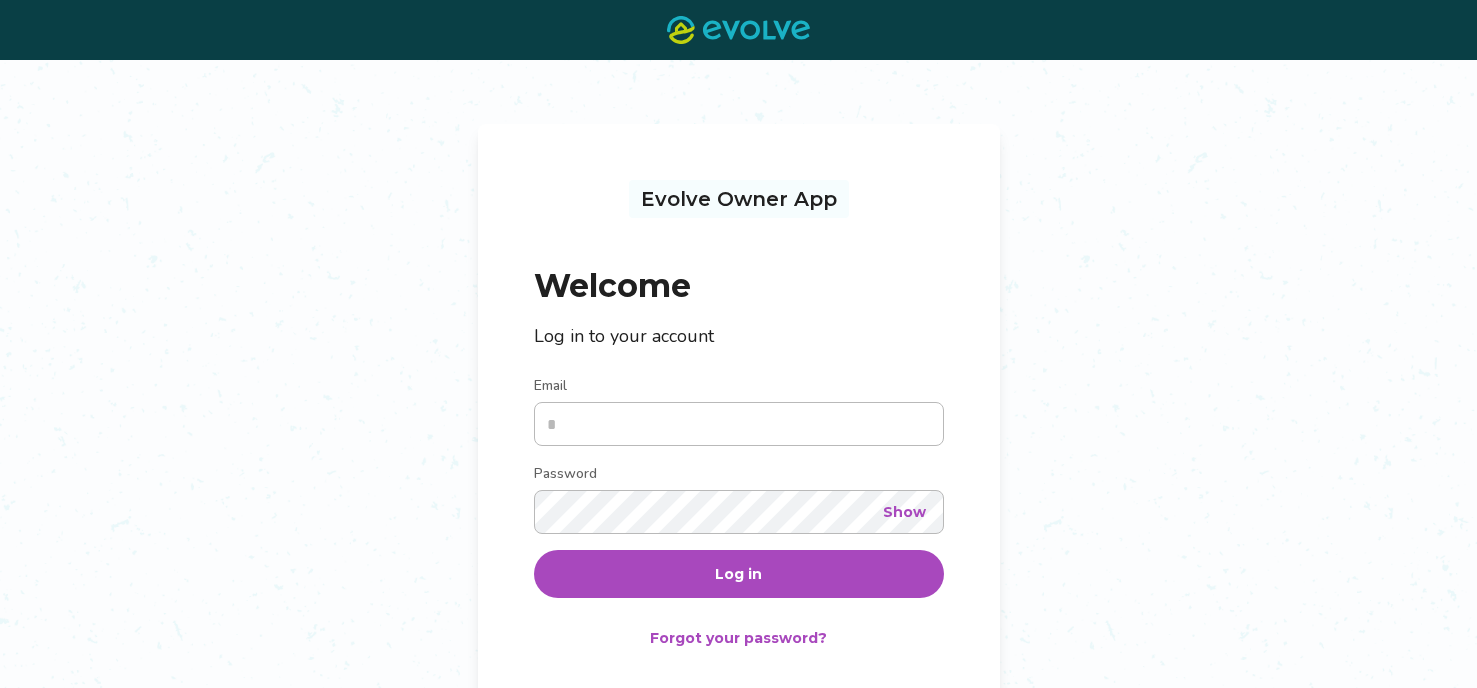 scroll, scrollTop: 0, scrollLeft: 0, axis: both 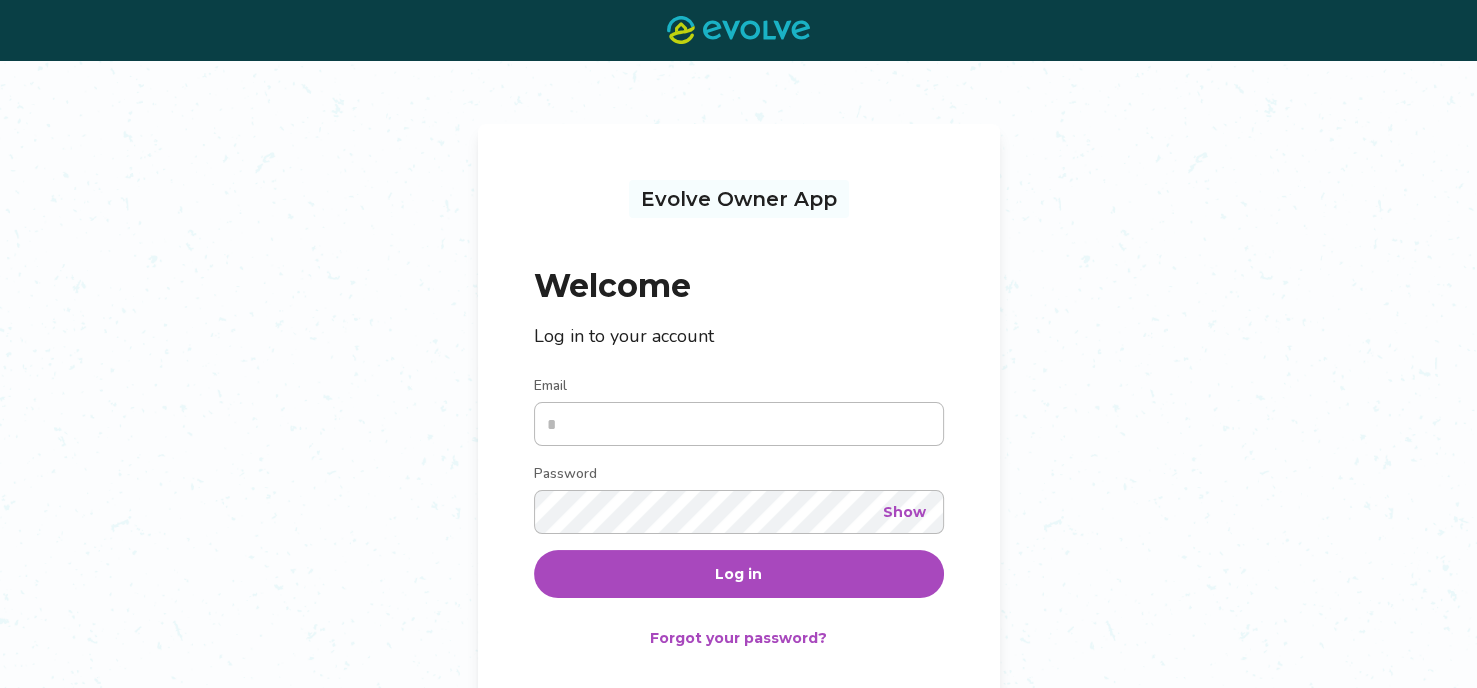 type on "**********" 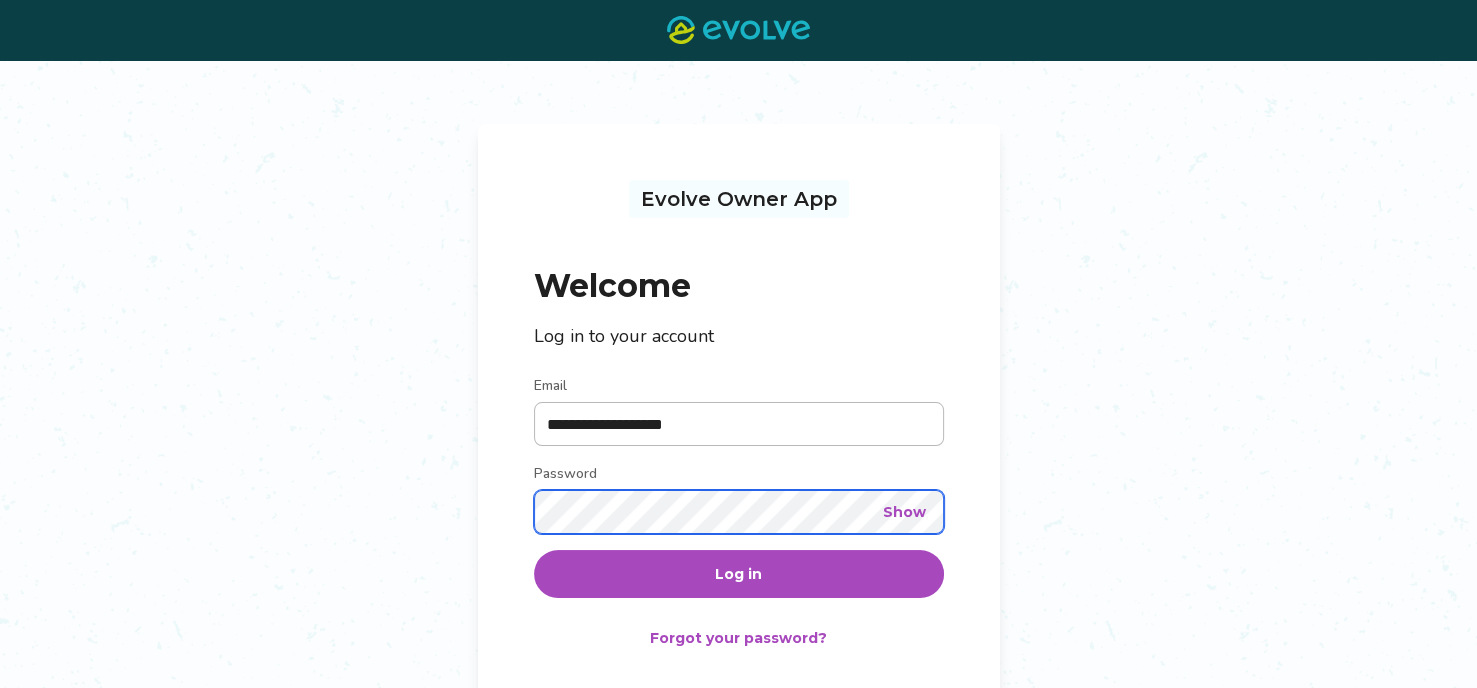 click on "Log in" at bounding box center (739, 574) 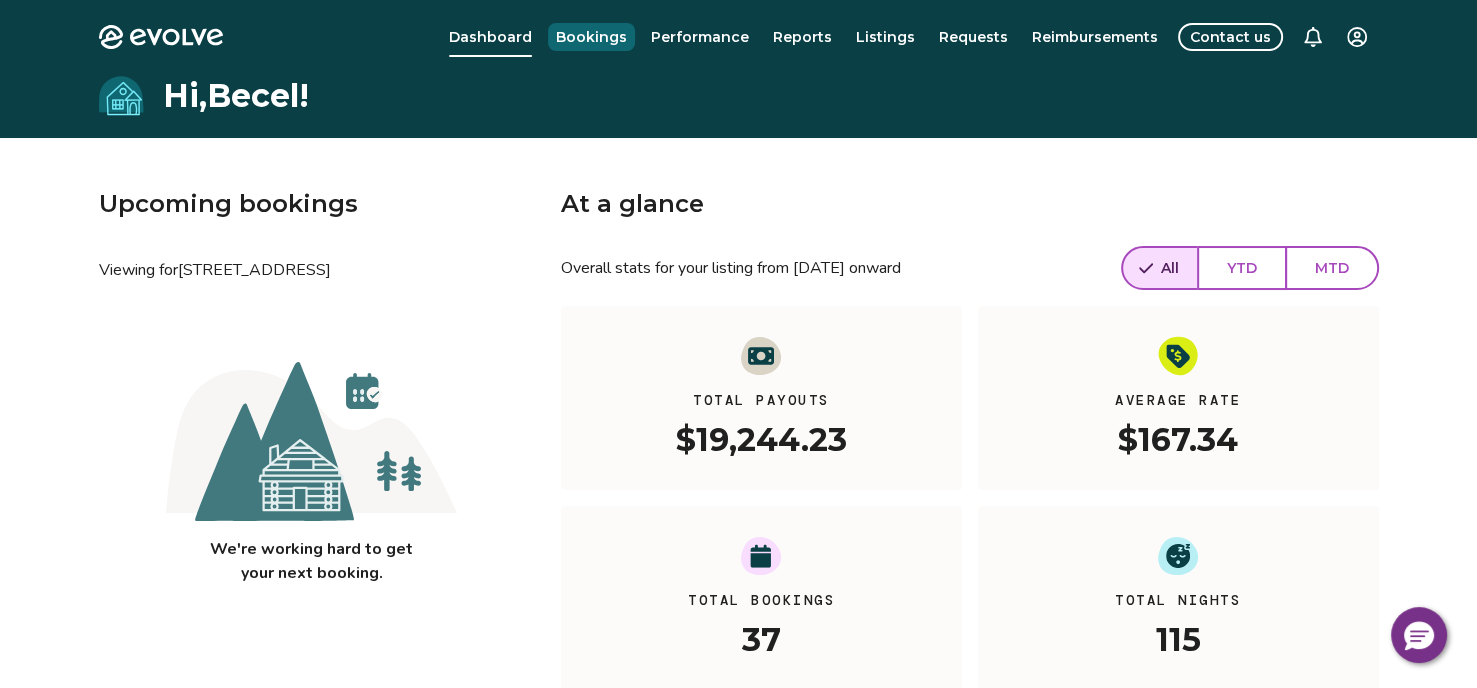click on "Bookings" at bounding box center [591, 37] 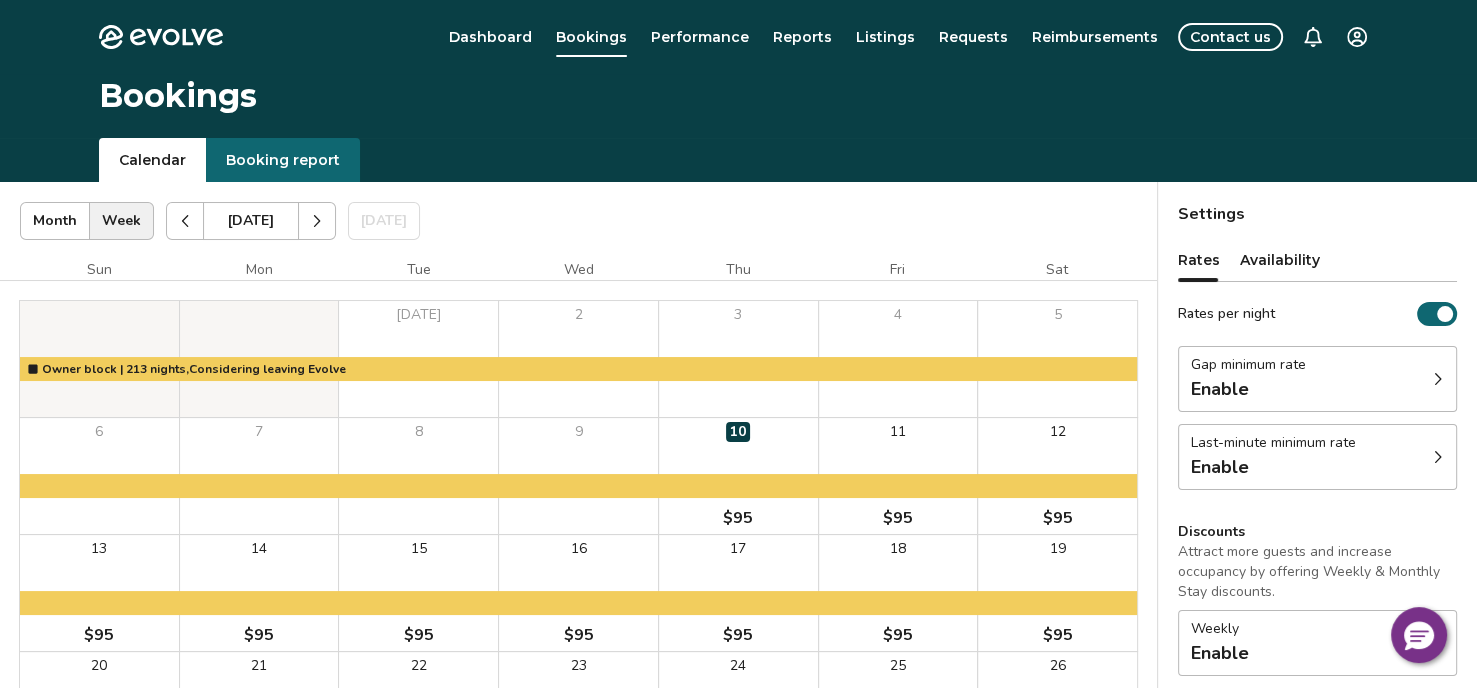 click 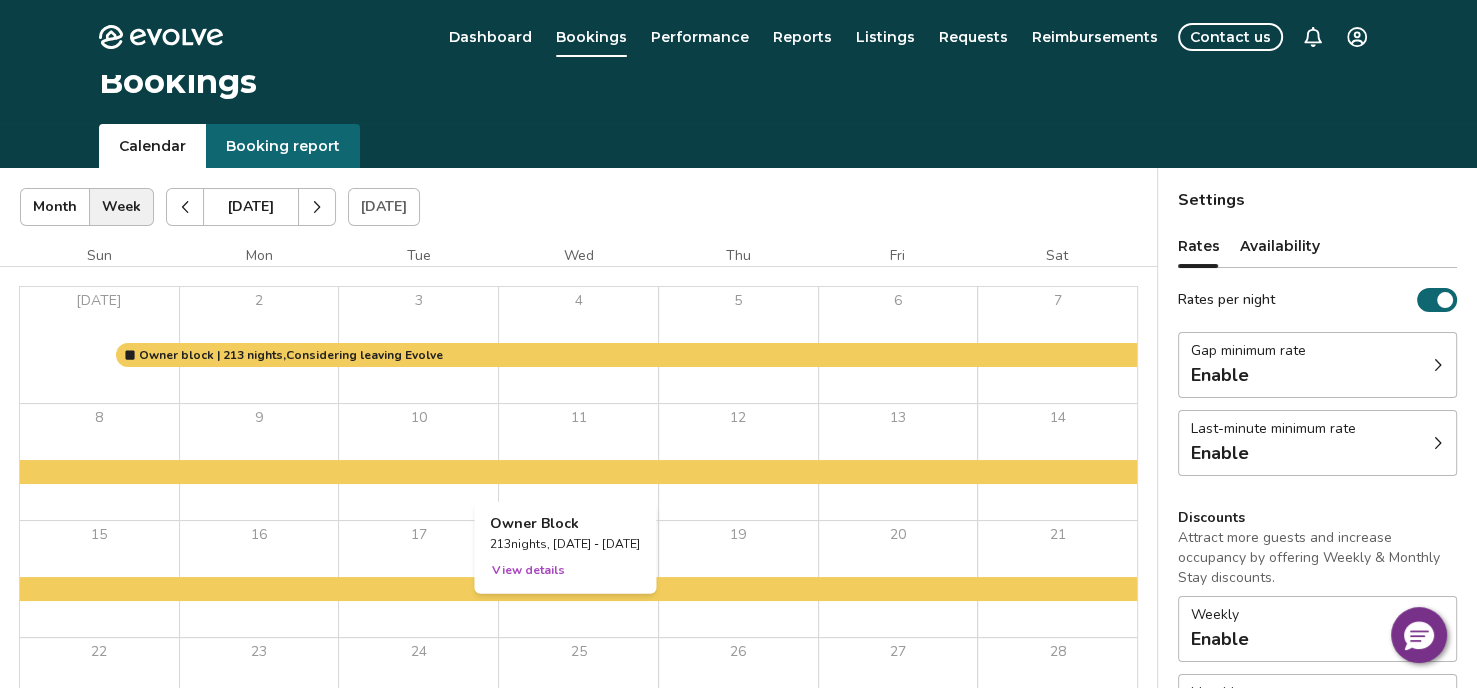scroll, scrollTop: 0, scrollLeft: 0, axis: both 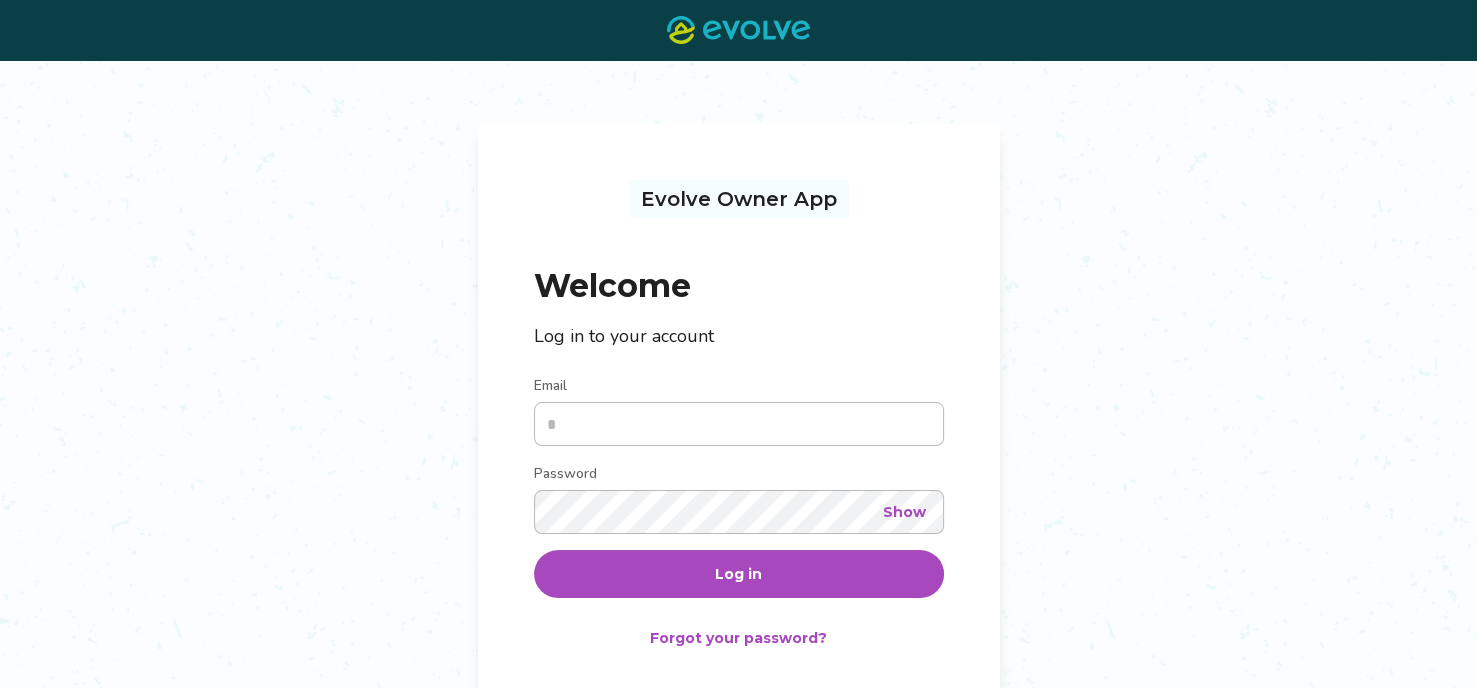 type on "**********" 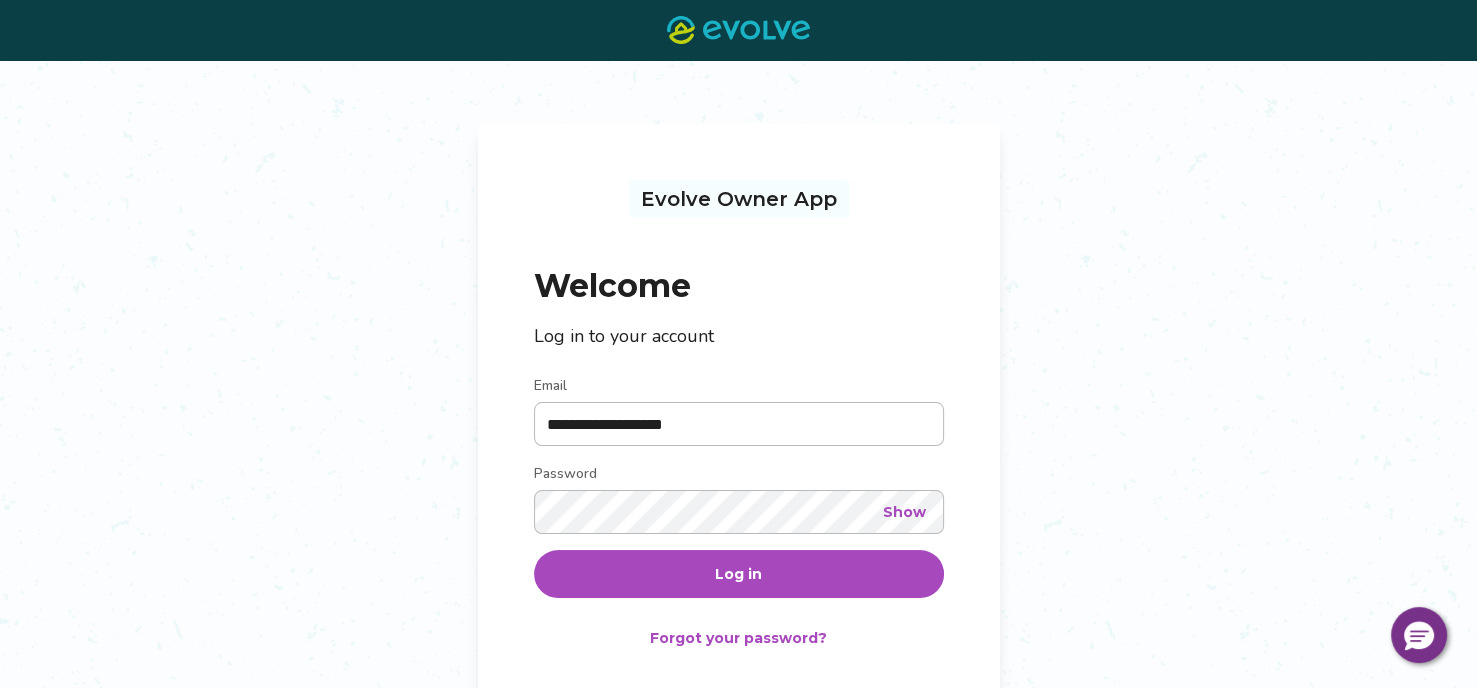 click on "Log in" at bounding box center [738, 574] 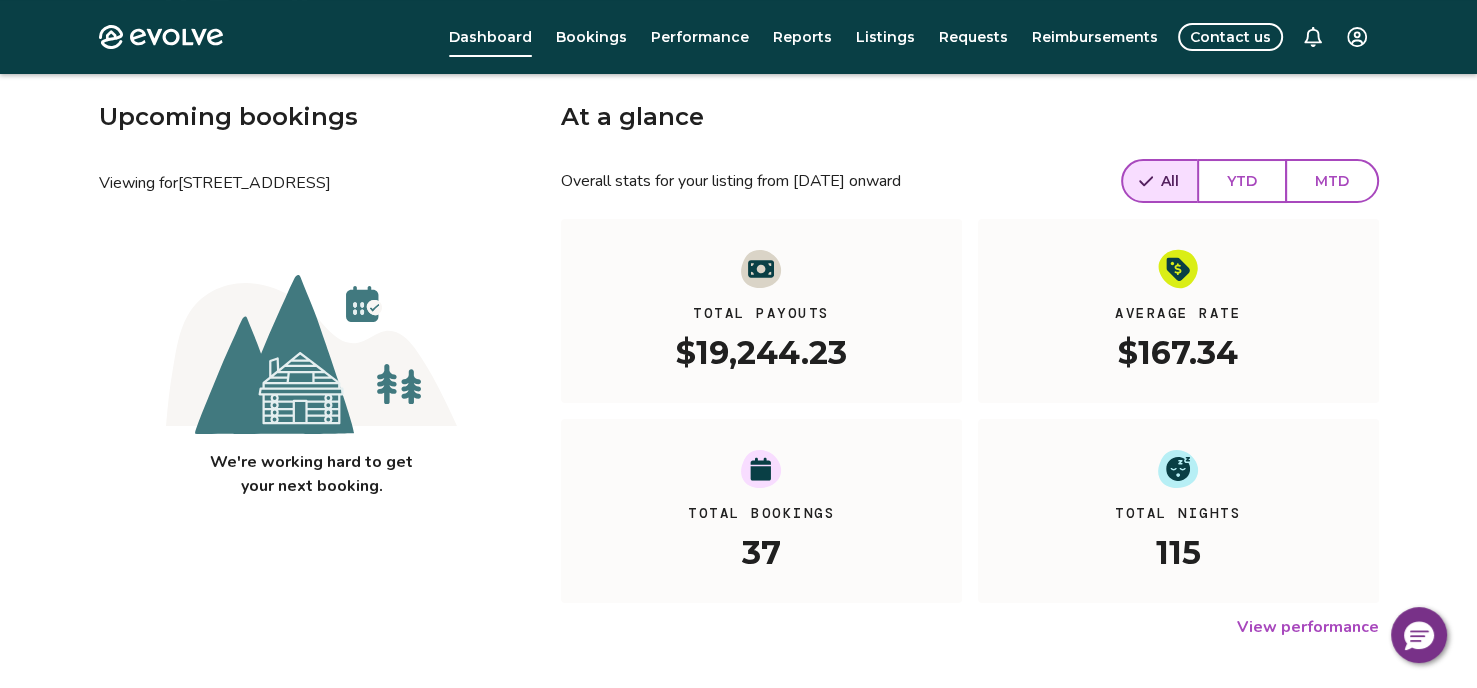 scroll, scrollTop: 46, scrollLeft: 0, axis: vertical 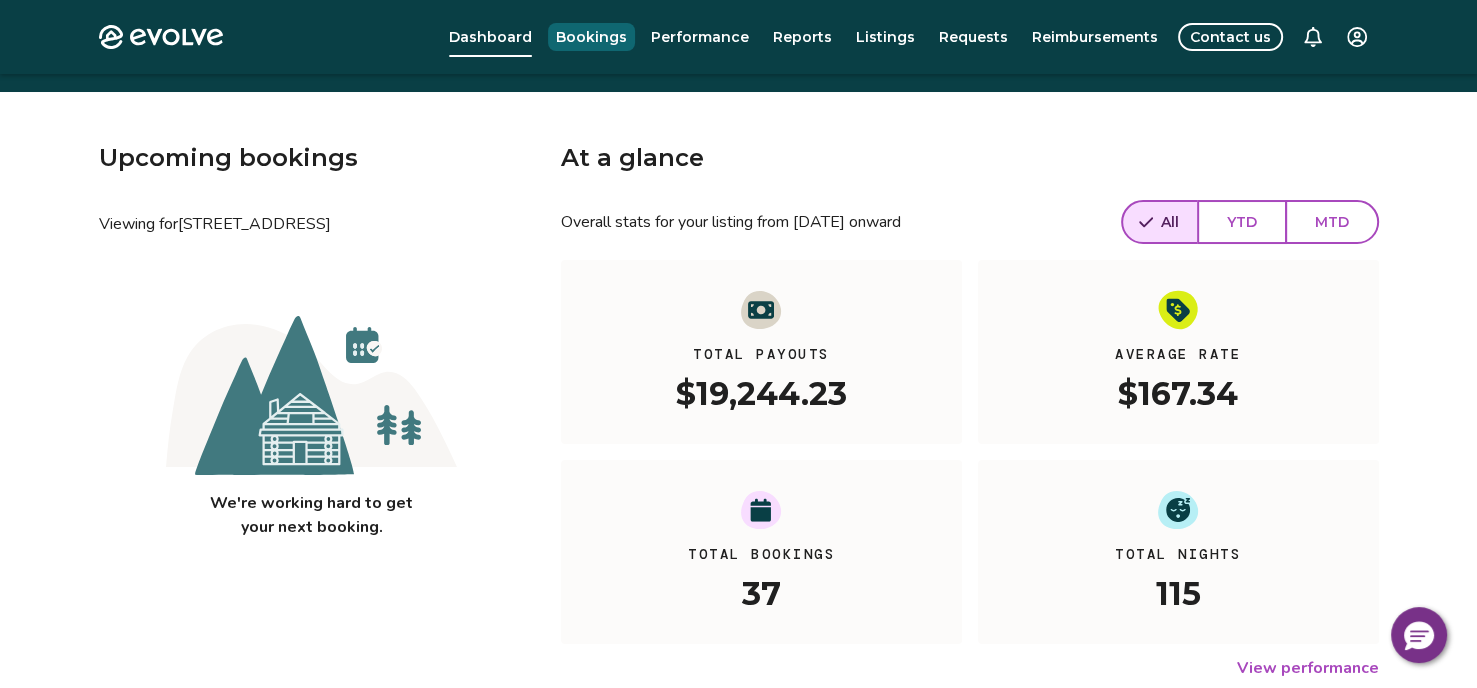click on "Bookings" at bounding box center (591, 37) 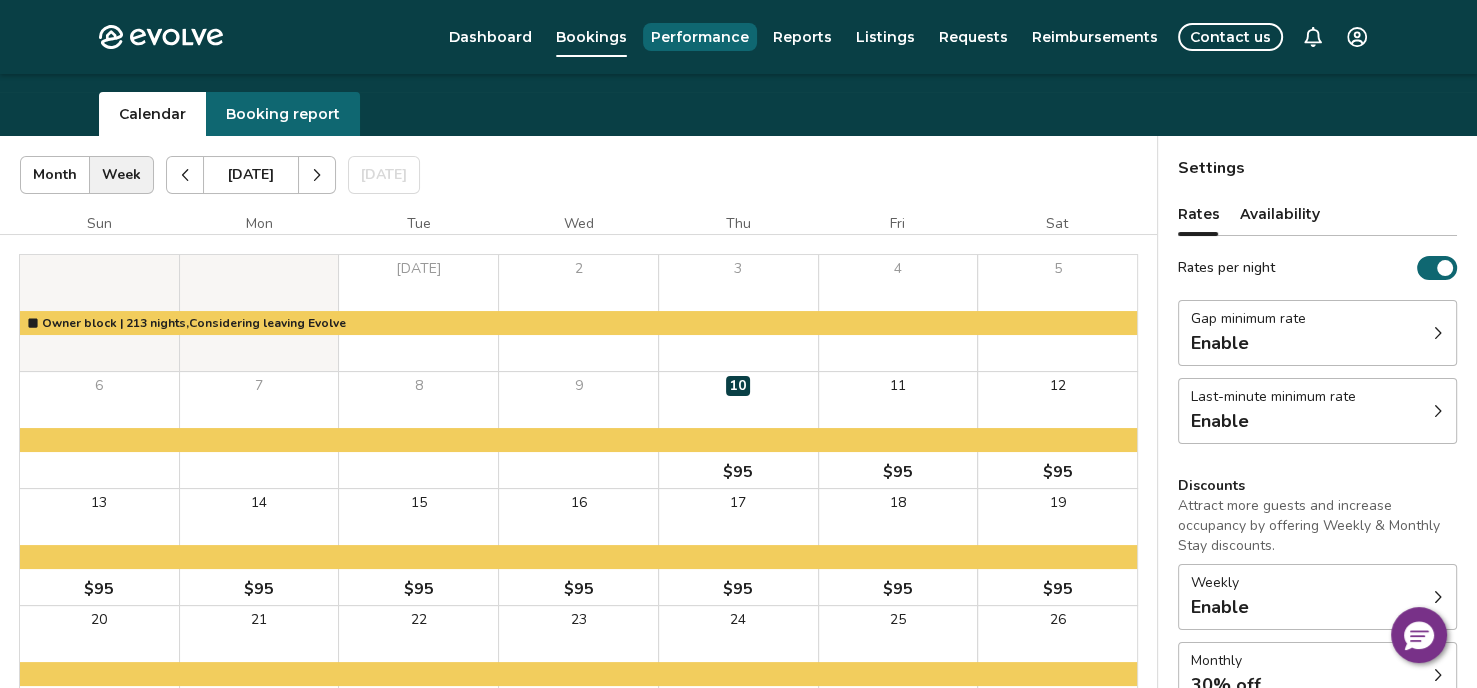 click on "Performance" at bounding box center (700, 37) 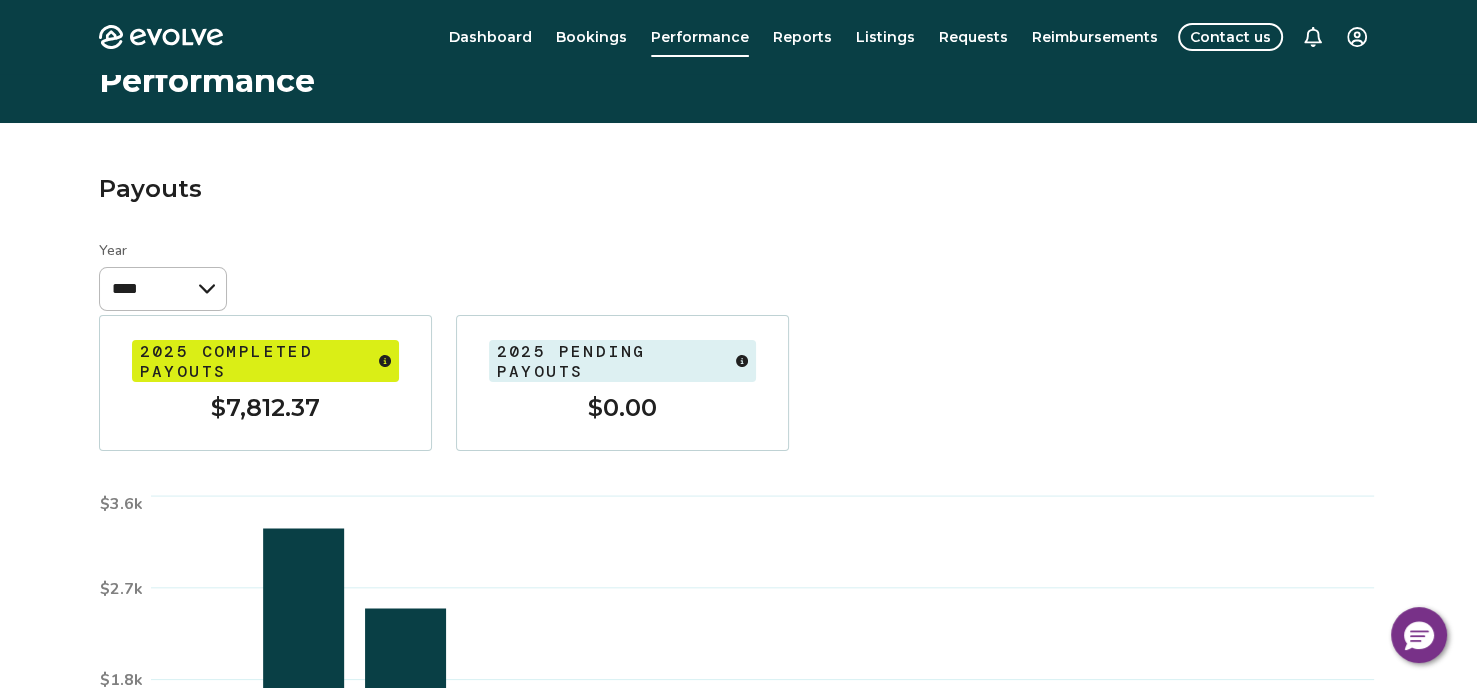 scroll, scrollTop: 0, scrollLeft: 0, axis: both 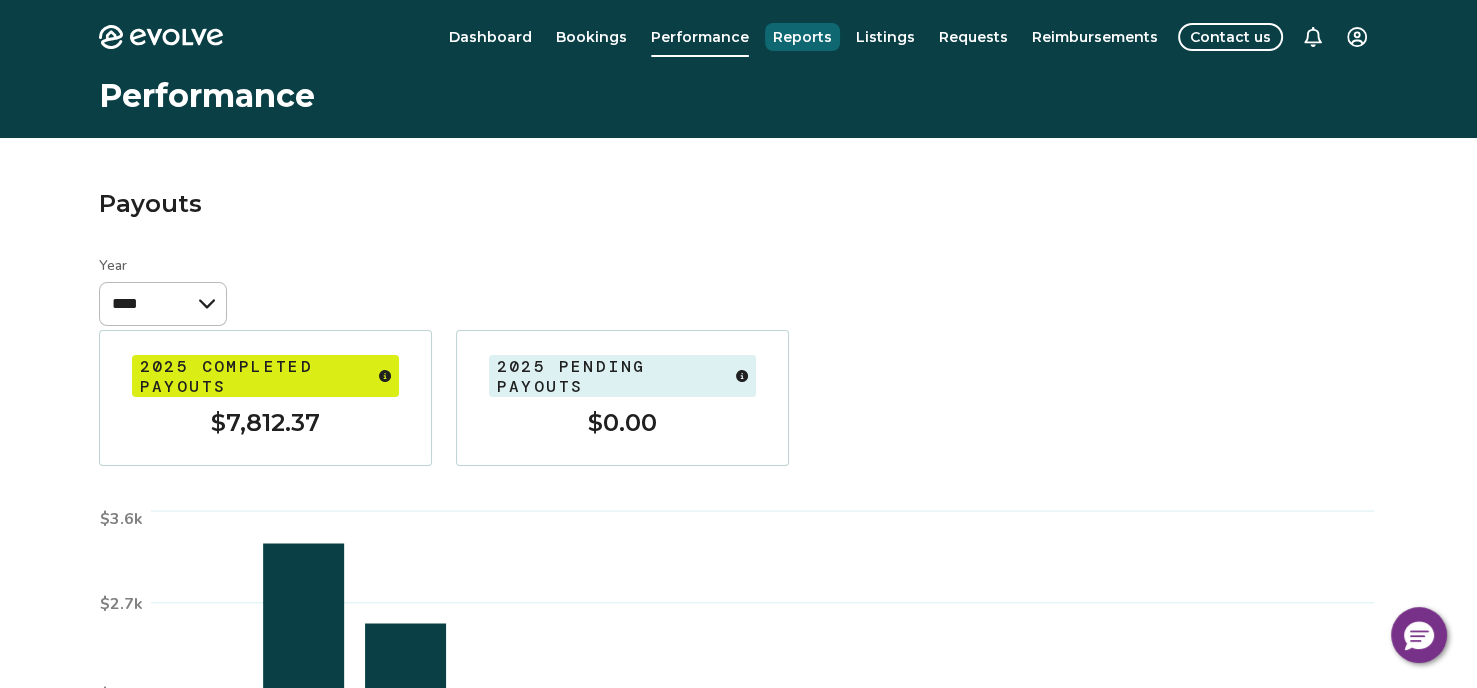 click on "Reports" at bounding box center [802, 37] 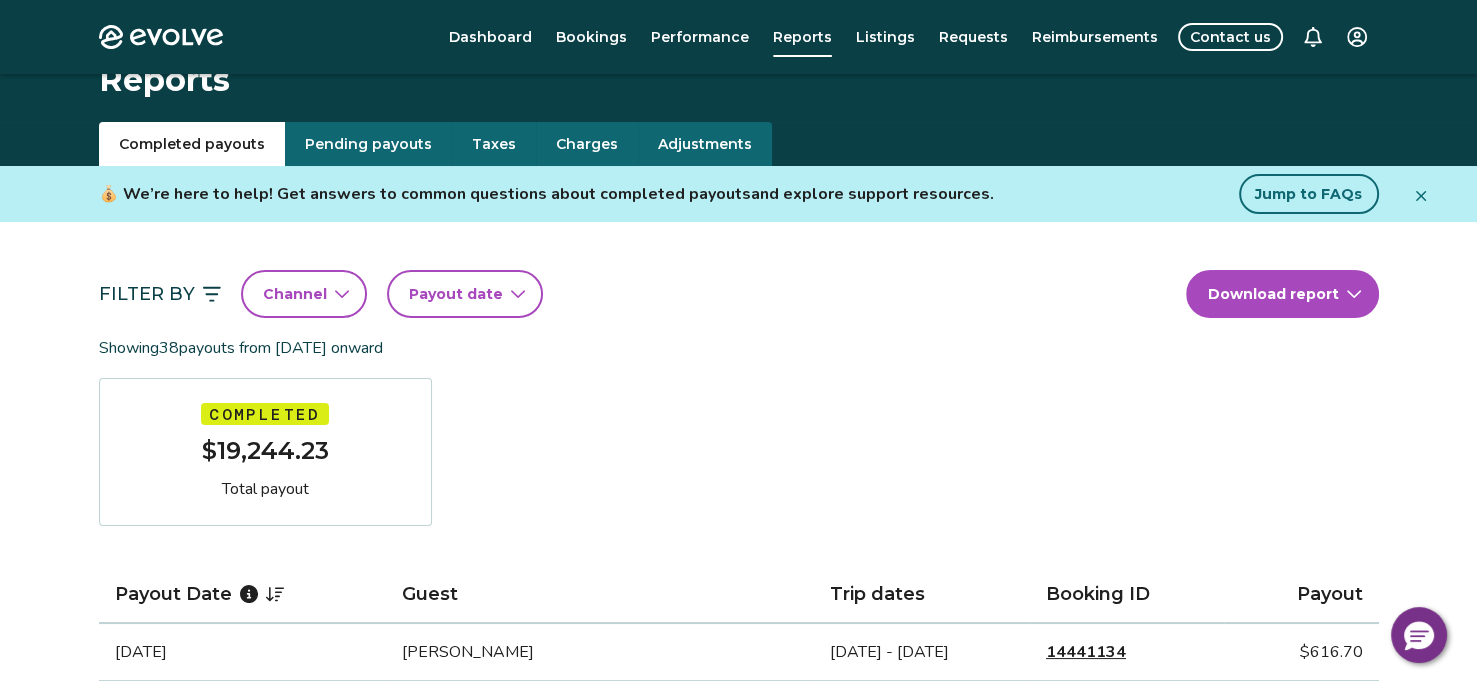 scroll, scrollTop: 0, scrollLeft: 0, axis: both 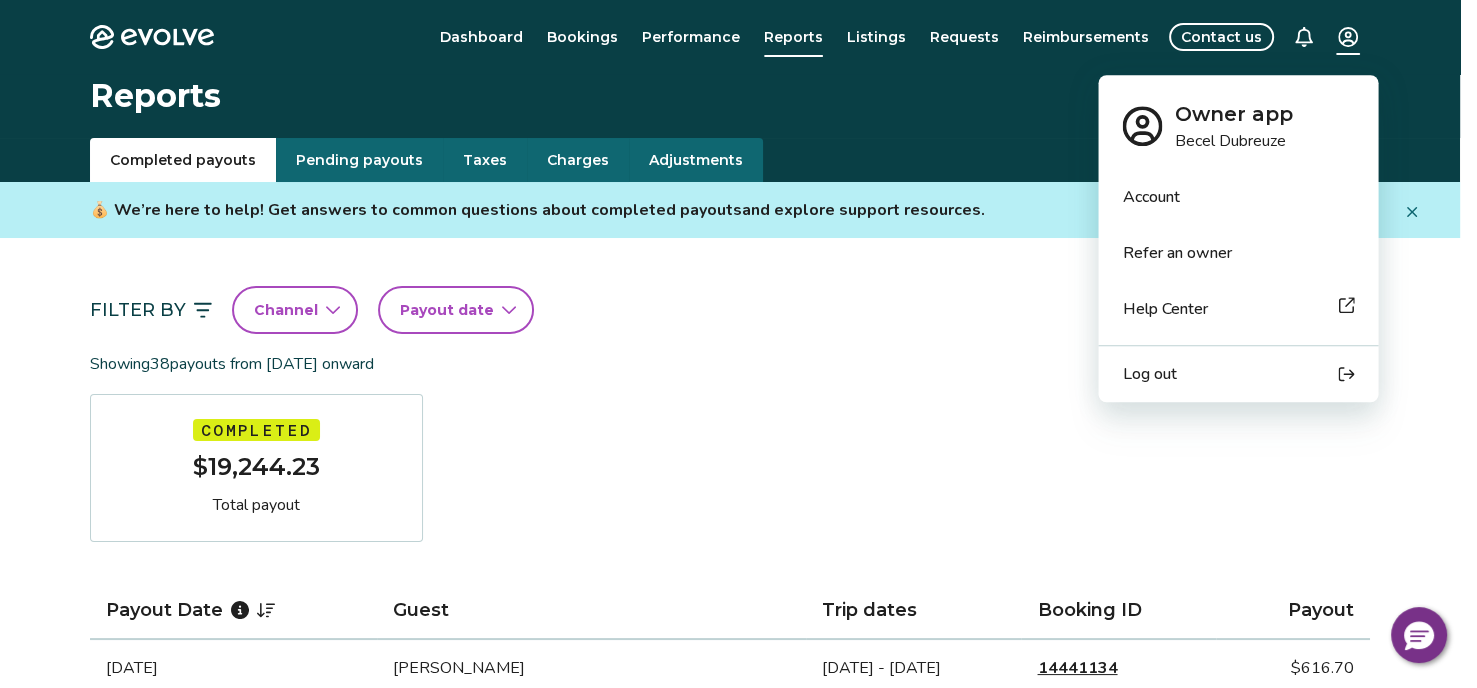 click on "Evolve Dashboard Bookings Performance Reports Listings Requests Reimbursements Contact us Reports Completed payouts Pending payouts Taxes Charges Adjustments 💰 We’re here to help! Get answers to common questions about   completed payouts  and explore support resources. Jump to FAQs Filter By  Channel Payout date Download   report Showing  38  payouts   from [DATE] onward Completed $19,244.23 Total payout Payout Date Guest Trip dates Booking ID Payout [DATE] [GEOGRAPHIC_DATA][PERSON_NAME] [DATE] - [DATE] 14441134 $616.70 [DATE] [PERSON_NAME] [PERSON_NAME][DATE] - [DATE] 14586967 $368.98 [DATE] [PERSON_NAME] [DATE] - [DATE] 14451027 $432.38 [DATE] [PERSON_NAME] [DATE] - [DATE] 14356609 $1,036.81 [DATE] [PERSON_NAME] [DATE] - [DATE] 14146699 $565.16 [DATE] [PERSON_NAME] [DATE] - [DATE] 14319193 $560.92 [DATE] [PERSON_NAME] [DATE] - [DATE] 14170452 $333.30 [DATE] [PERSON_NAME] [DATE] - [DATE] 14165827 $748.55 [DATE] [PERSON_NAME] [PERSON_NAME] 1 2" at bounding box center [738, 1297] 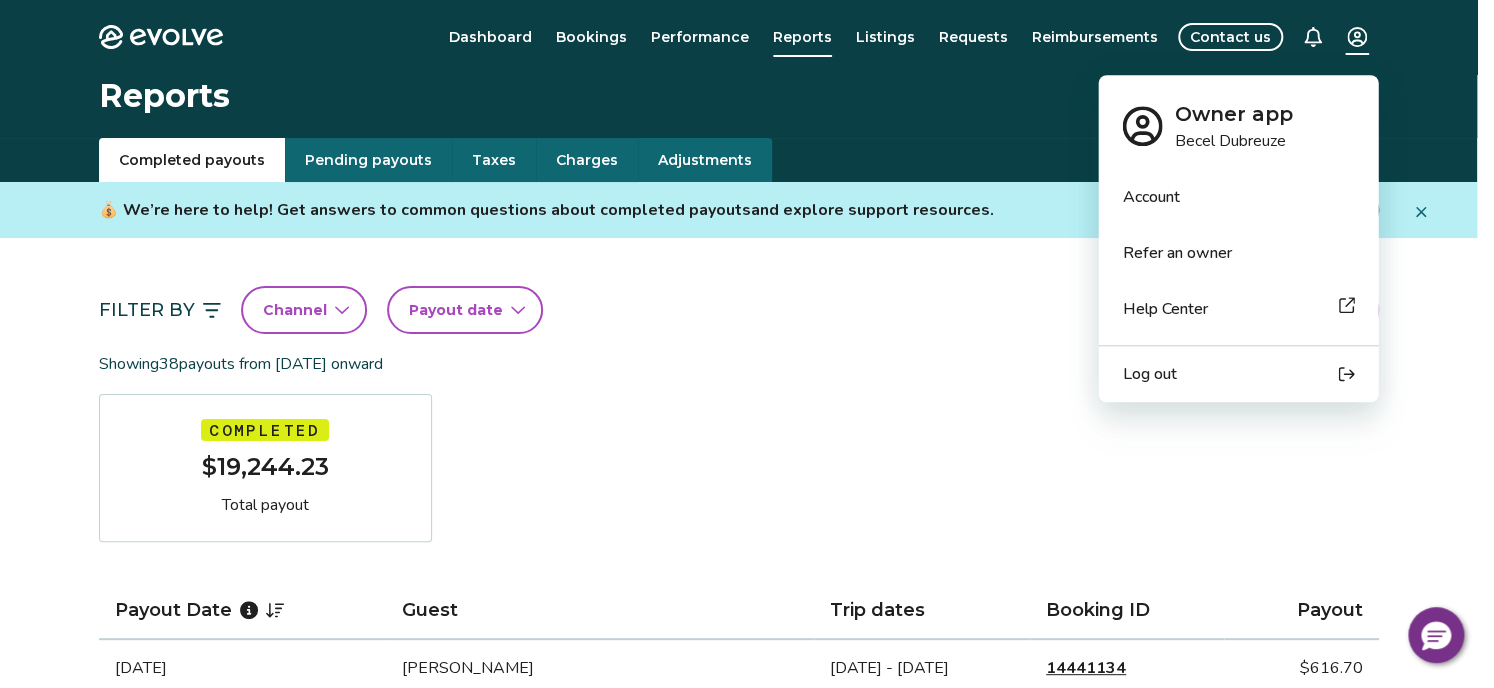 click on "Log out" at bounding box center (1149, 374) 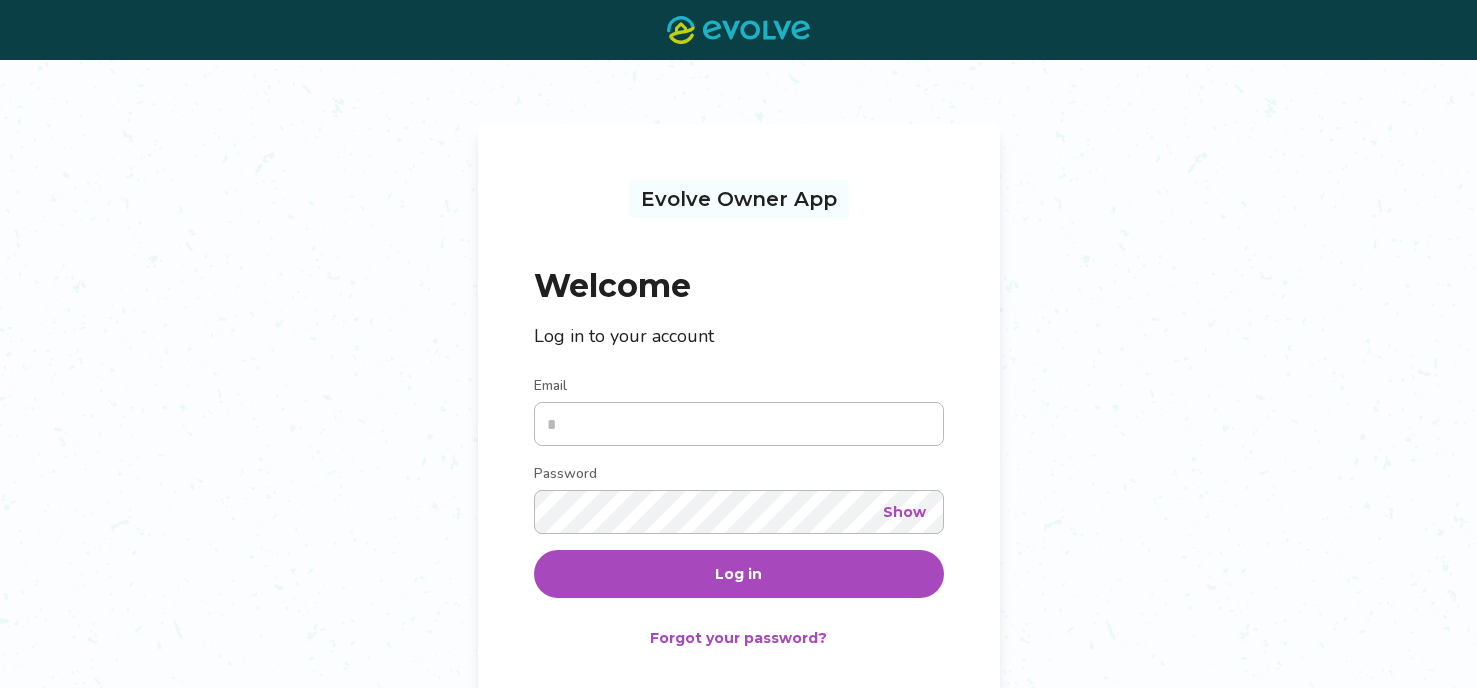 scroll, scrollTop: 0, scrollLeft: 0, axis: both 